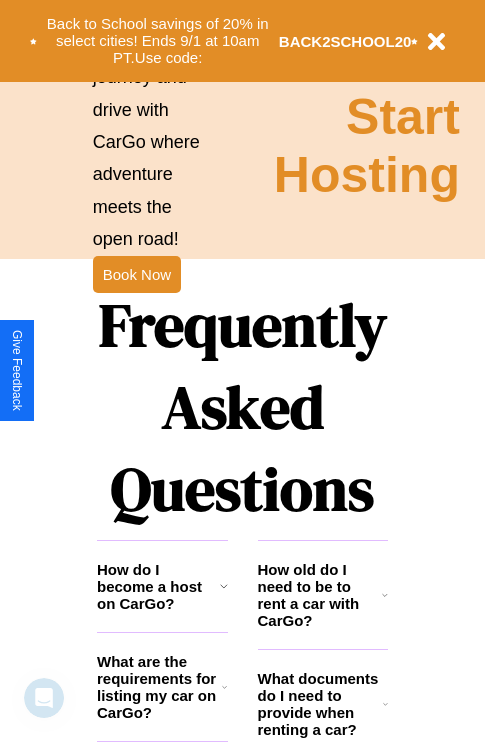 scroll, scrollTop: 2423, scrollLeft: 0, axis: vertical 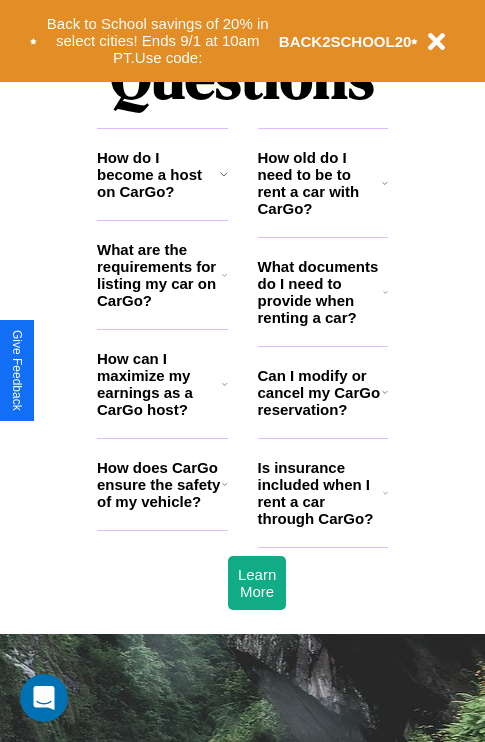 click 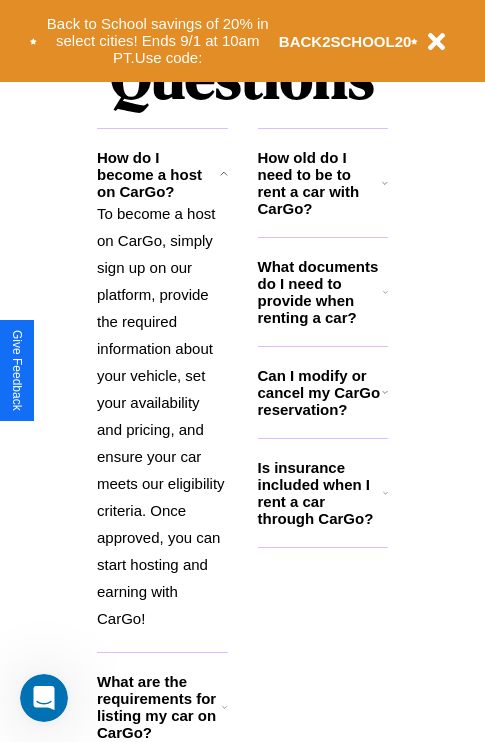 click 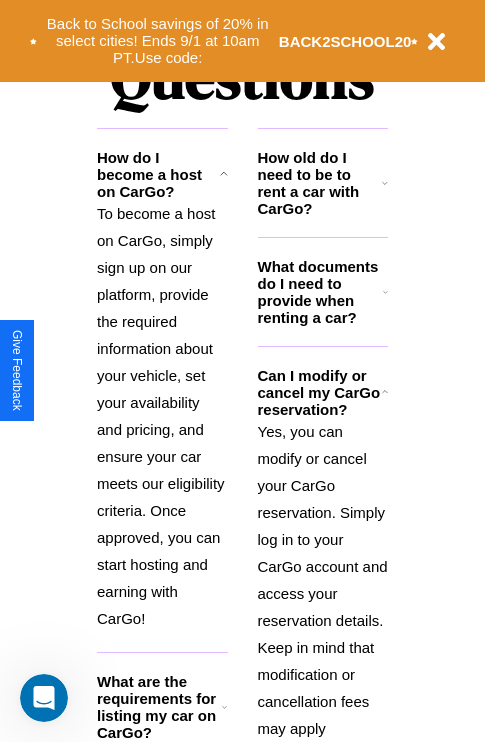 scroll, scrollTop: 2677, scrollLeft: 0, axis: vertical 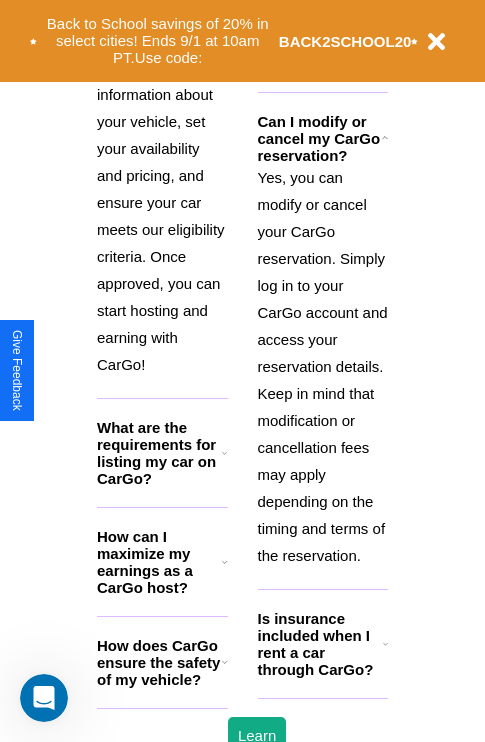 click on "How does CarGo ensure the safety of my vehicle?" at bounding box center (159, 662) 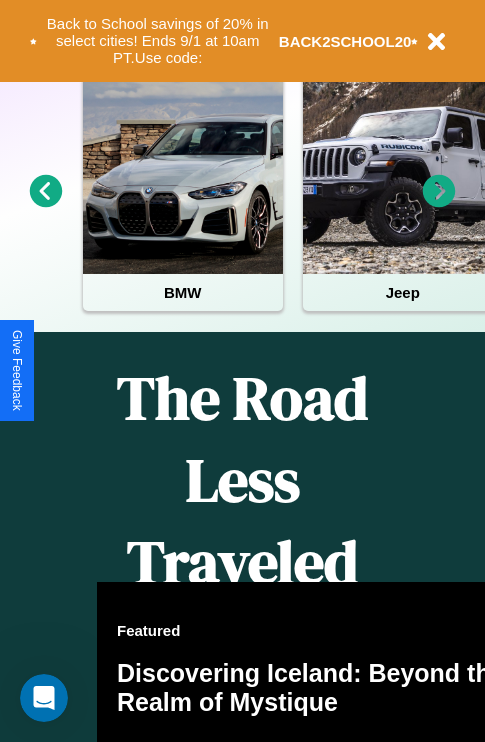 scroll, scrollTop: 308, scrollLeft: 0, axis: vertical 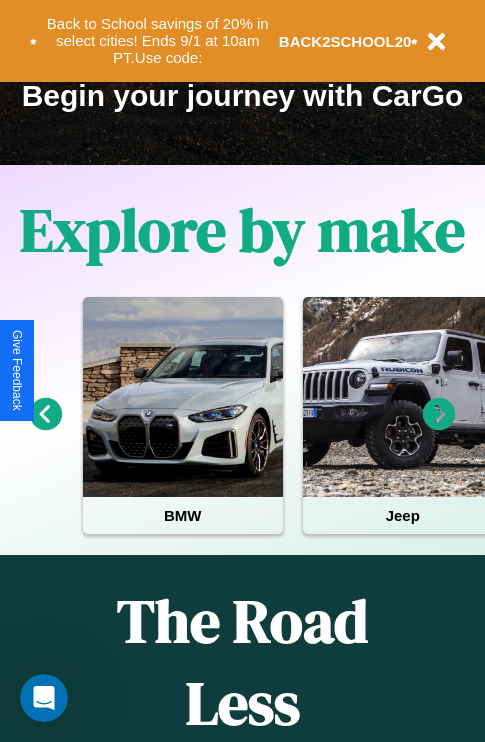 click 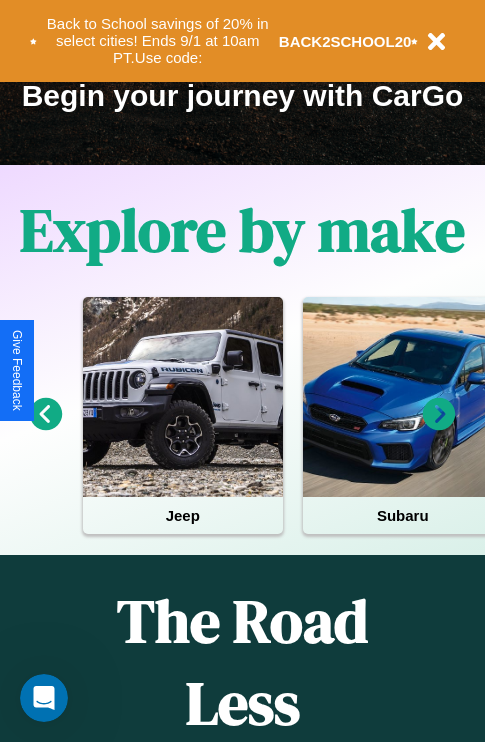 click 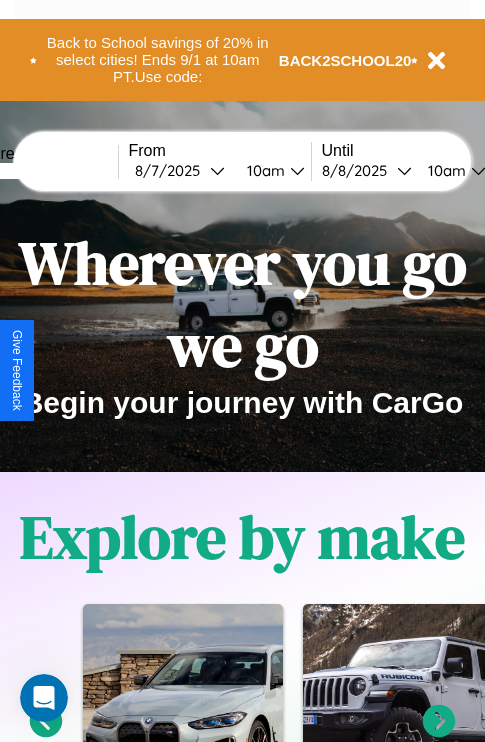 scroll, scrollTop: 0, scrollLeft: 0, axis: both 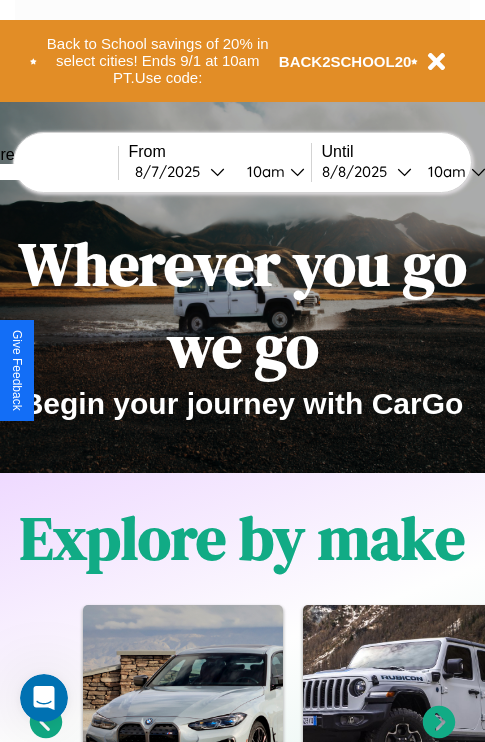 click at bounding box center [43, 172] 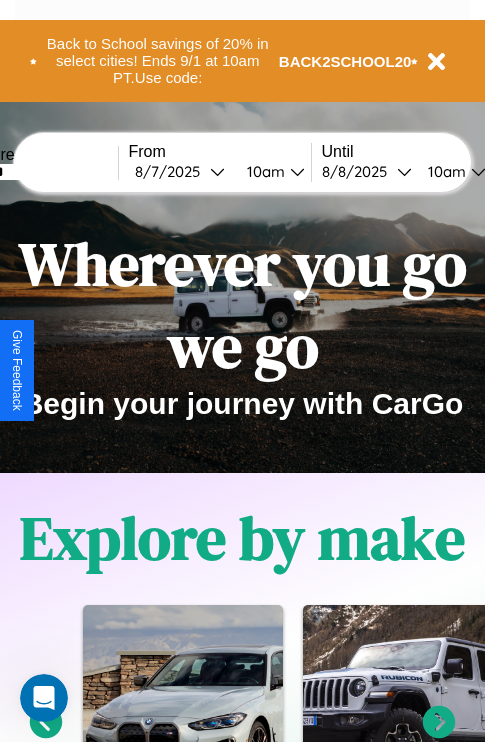 type on "******" 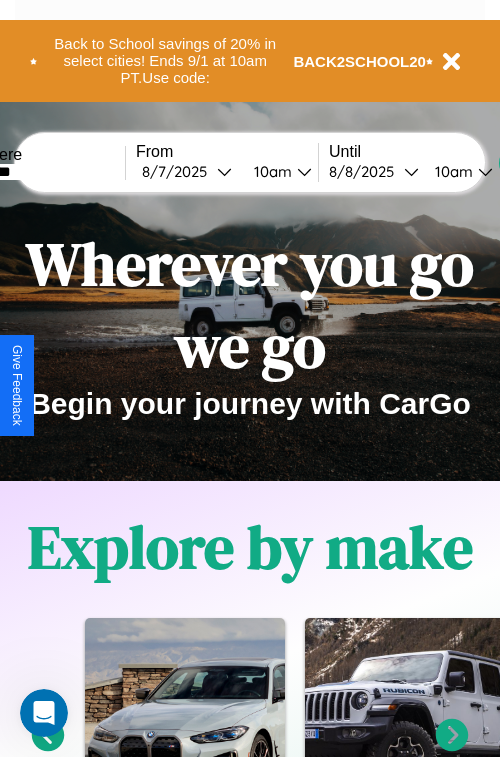 select on "*" 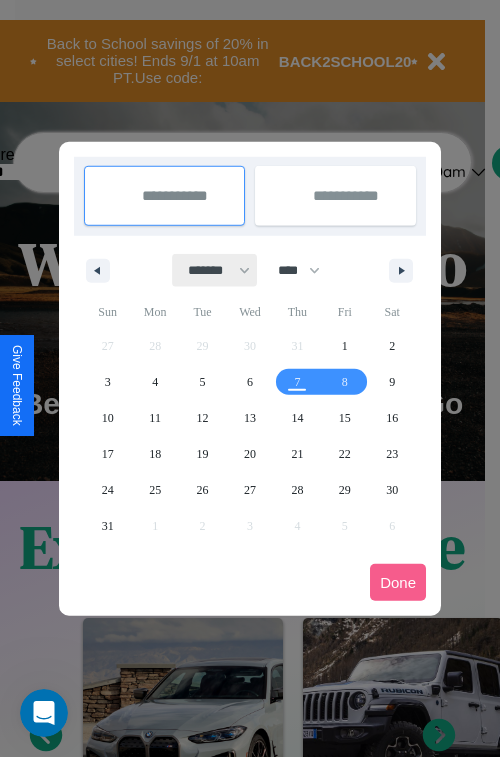 click on "******* ******** ***** ***** *** **** **** ****** ********* ******* ******** ********" at bounding box center (215, 270) 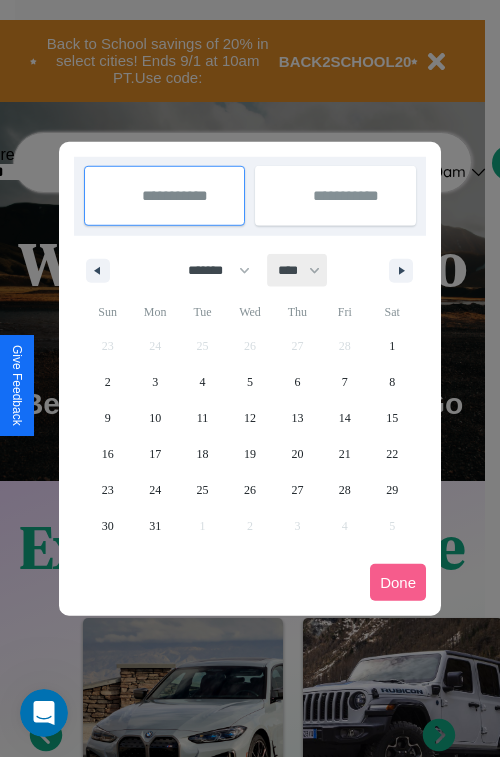 click on "**** **** **** **** **** **** **** **** **** **** **** **** **** **** **** **** **** **** **** **** **** **** **** **** **** **** **** **** **** **** **** **** **** **** **** **** **** **** **** **** **** **** **** **** **** **** **** **** **** **** **** **** **** **** **** **** **** **** **** **** **** **** **** **** **** **** **** **** **** **** **** **** **** **** **** **** **** **** **** **** **** **** **** **** **** **** **** **** **** **** **** **** **** **** **** **** **** **** **** **** **** **** **** **** **** **** **** **** **** **** **** **** **** **** **** **** **** **** **** **** ****" at bounding box center (298, 270) 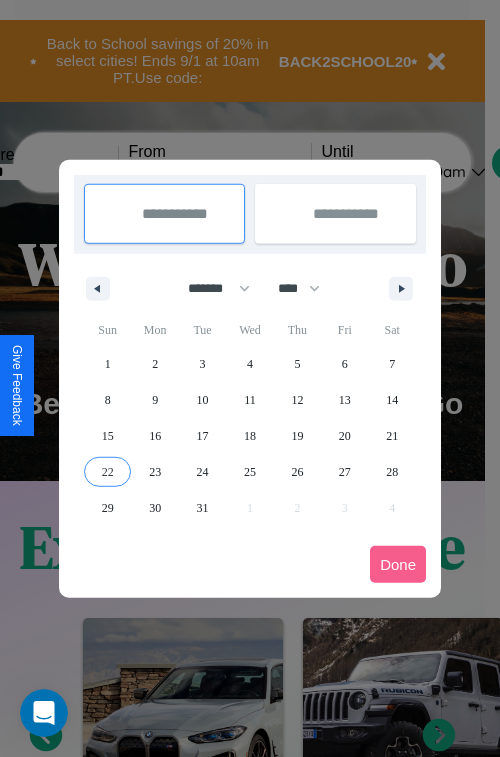 click on "22" at bounding box center (108, 472) 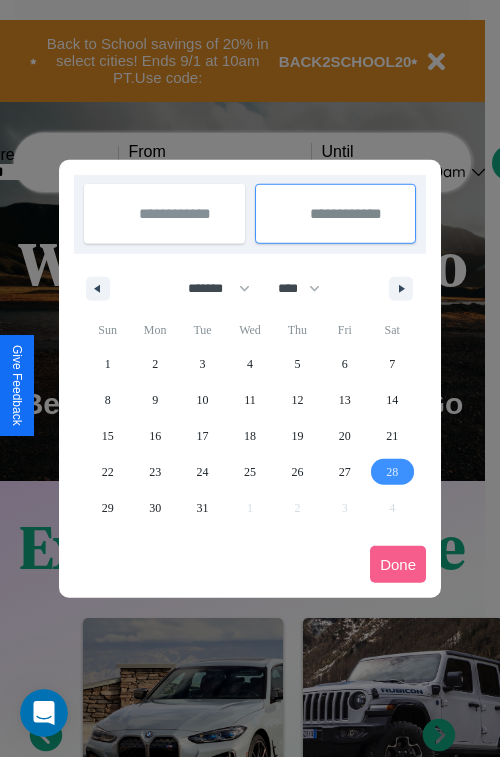 click on "28" at bounding box center [392, 472] 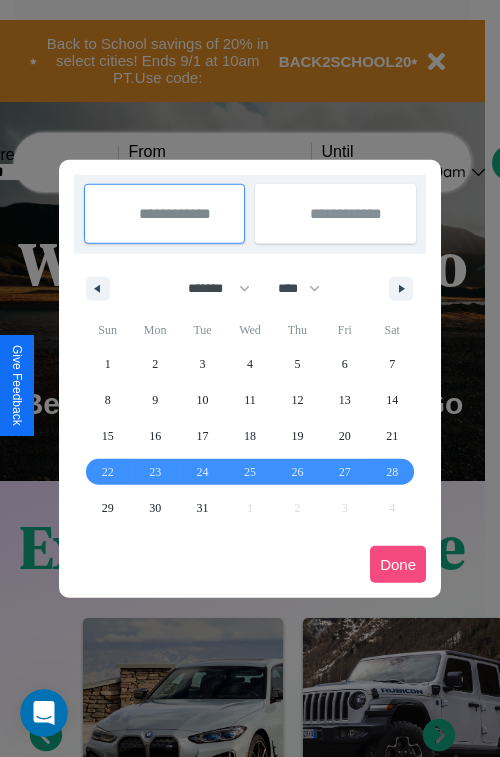 click on "Done" at bounding box center (398, 564) 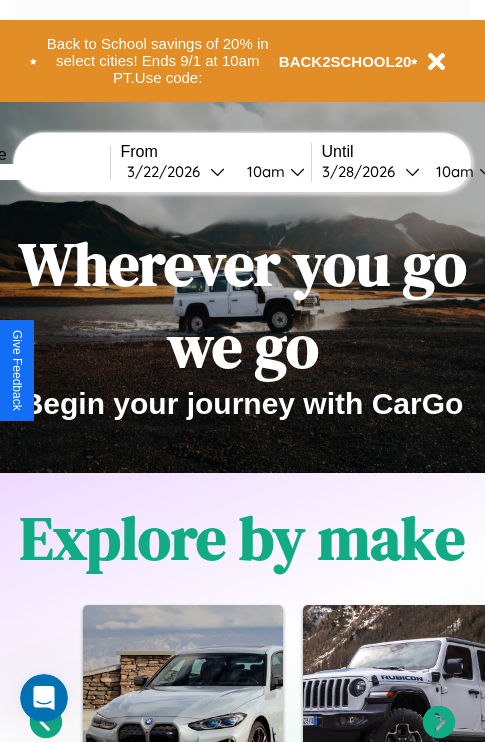 scroll, scrollTop: 0, scrollLeft: 76, axis: horizontal 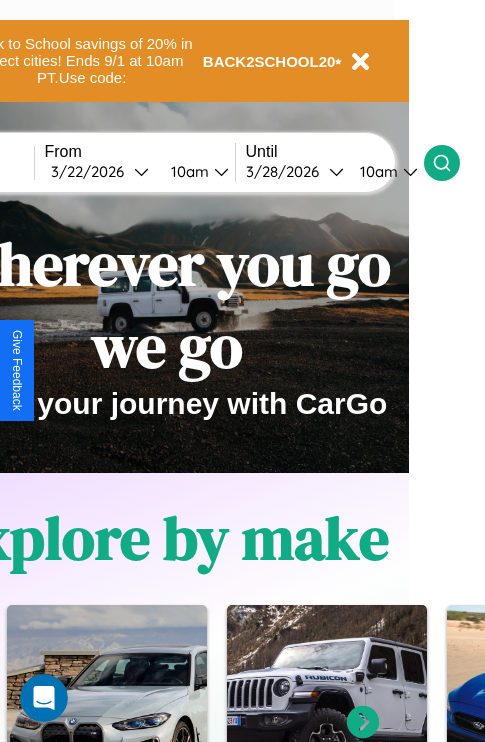 click 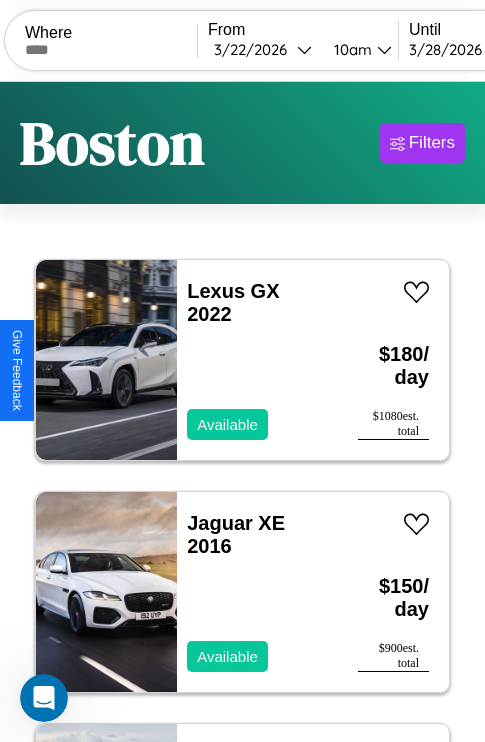 scroll, scrollTop: 89, scrollLeft: 0, axis: vertical 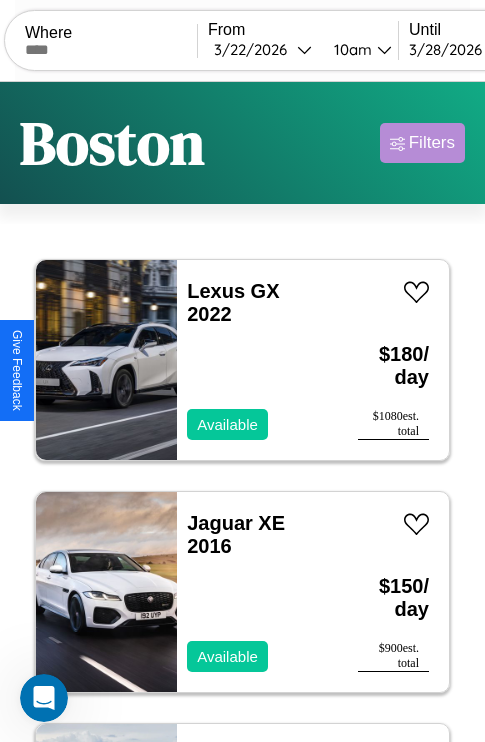 click on "Filters" at bounding box center [432, 143] 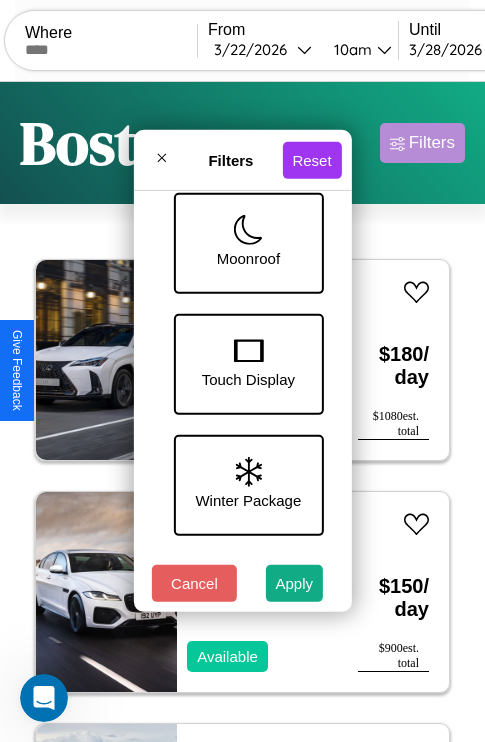scroll, scrollTop: 772, scrollLeft: 0, axis: vertical 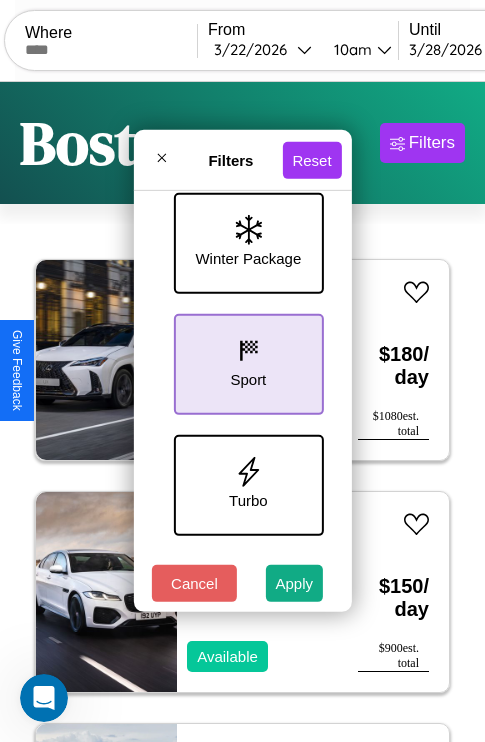 click 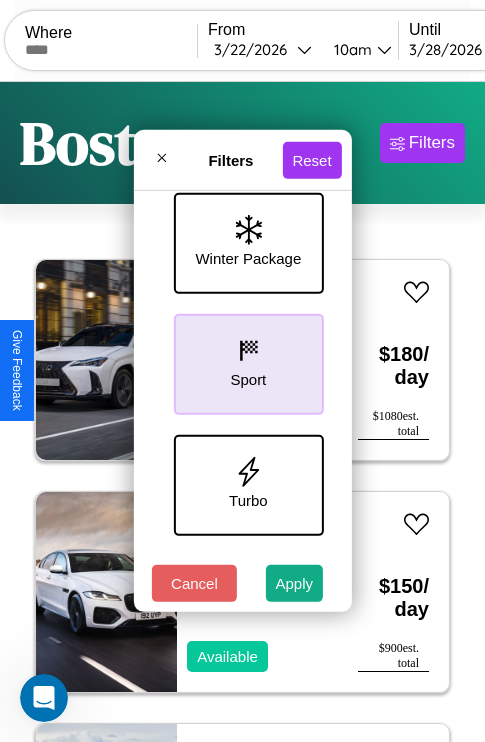 scroll, scrollTop: 651, scrollLeft: 0, axis: vertical 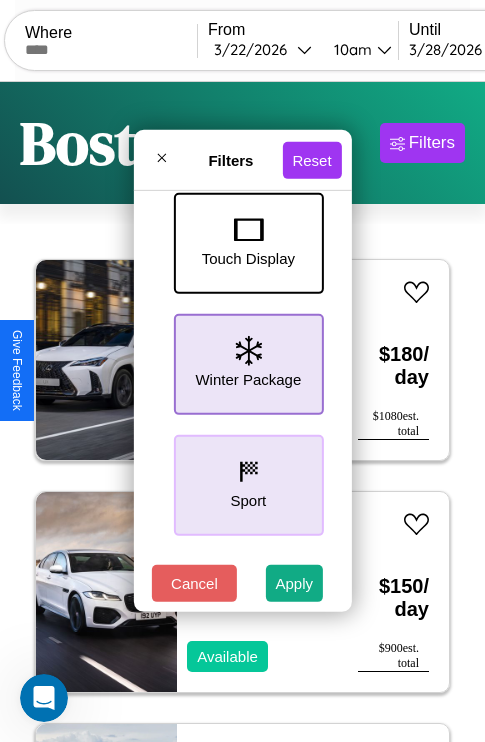 click 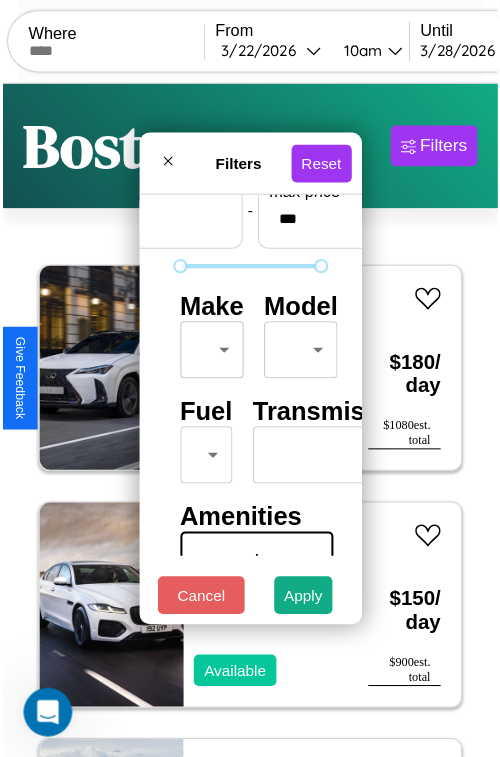 scroll, scrollTop: 59, scrollLeft: 0, axis: vertical 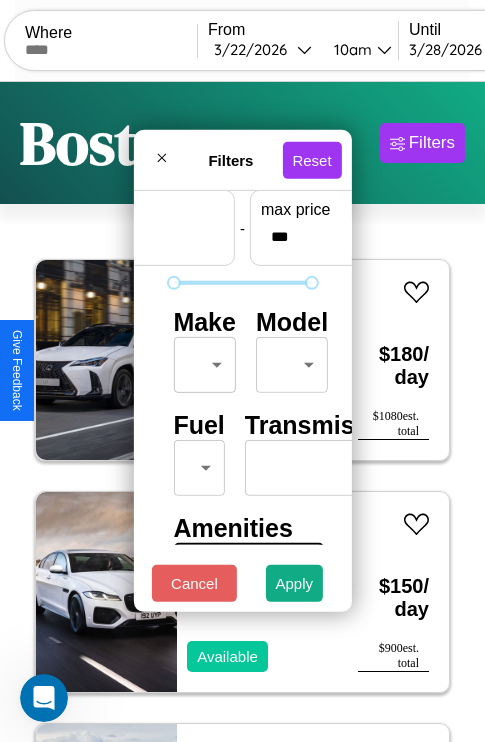 click on "CarGo Where From 3 / 22 / 2026 10am Until 3 / 28 / 2026 10am Become a Host Login Sign Up Boston Filters 44  cars in this area These cars can be picked up in this city. Lexus   GX   2022 Available $ 180  / day $ 1080  est. total Jaguar   XE   2016 Available $ 150  / day $ 900  est. total Tesla   Model 3   2017 Available $ 160  / day $ 960  est. total Alfa Romeo   Spider   2014 Available $ 40  / day $ 240  est. total Ferrari   FF   2020 Unavailable $ 120  / day $ 720  est. total Volvo   WHL   2019 Unavailable $ 40  / day $ 240  est. total Bentley   Azure   2018 Available $ 180  / day $ 1080  est. total Buick   Skylark   2014 Available $ 80  / day $ 480  est. total Dodge   DIPLOMAT   2019 Available $ 50  / day $ 300  est. total Buick   LeSabre   2022 Available $ 90  / day $ 540  est. total Ferrari   488 Pista   2018 Unavailable $ 80  / day $ 480  est. total Jeep   Comanche   2018 Available $ 120  / day $ 720  est. total Ferrari   Portofino M   2019 Available $ 90  / day $ 540  est. total Ford   Courier   2018 $" at bounding box center (242, 412) 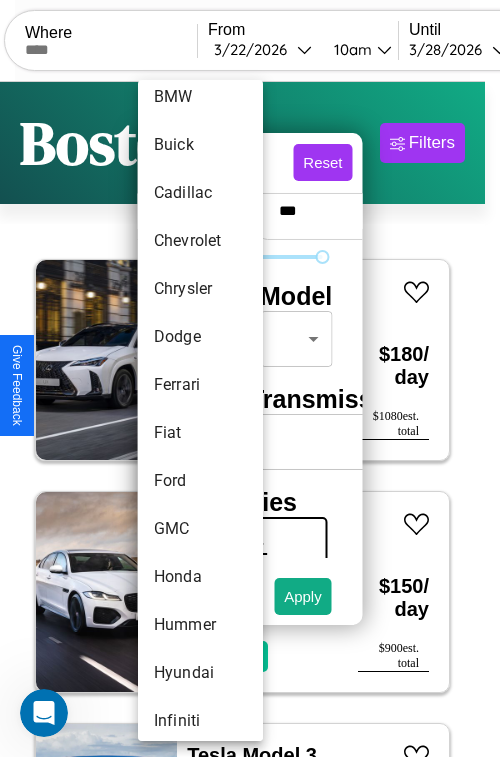 scroll, scrollTop: 422, scrollLeft: 0, axis: vertical 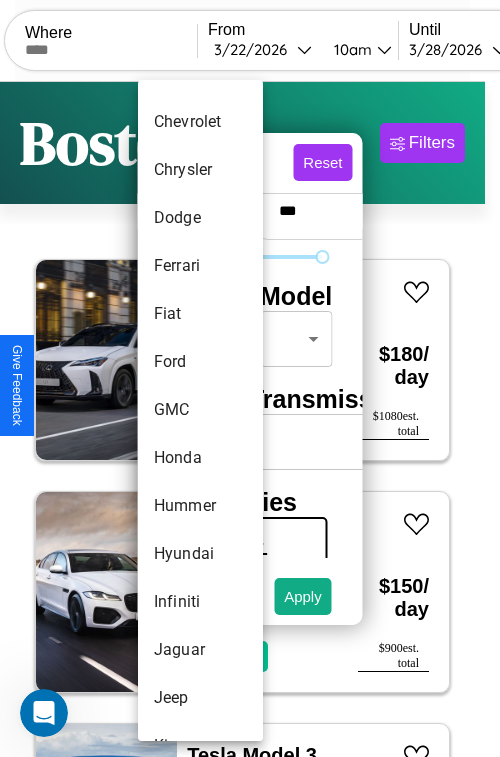 click on "GMC" at bounding box center (200, 410) 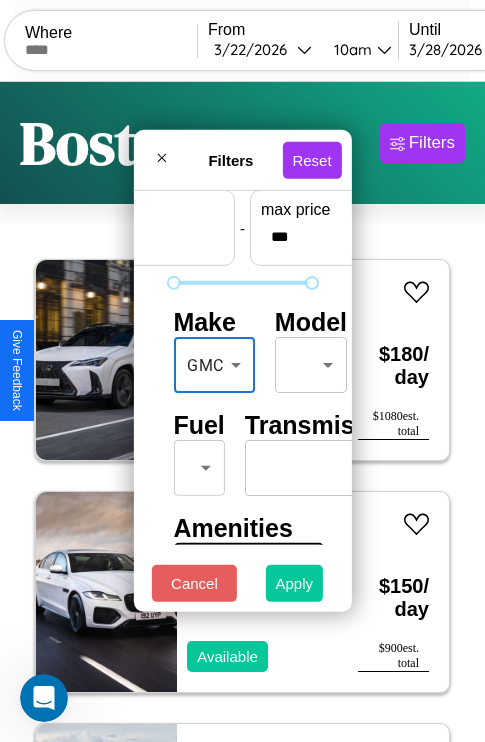 click on "Apply" at bounding box center [295, 583] 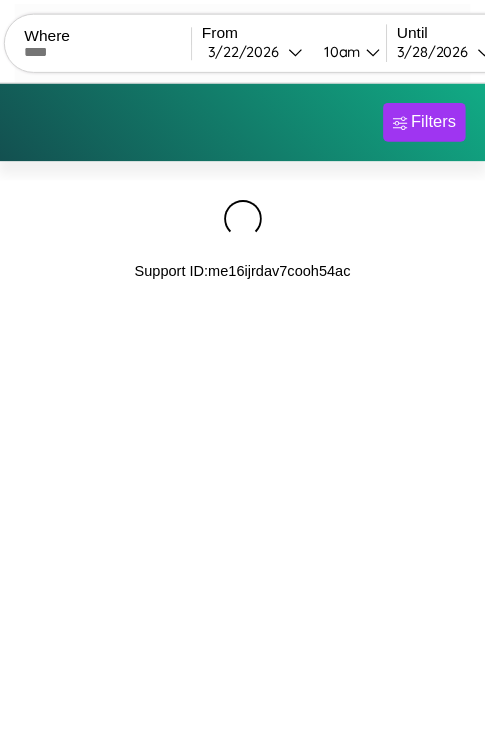scroll, scrollTop: 0, scrollLeft: 0, axis: both 